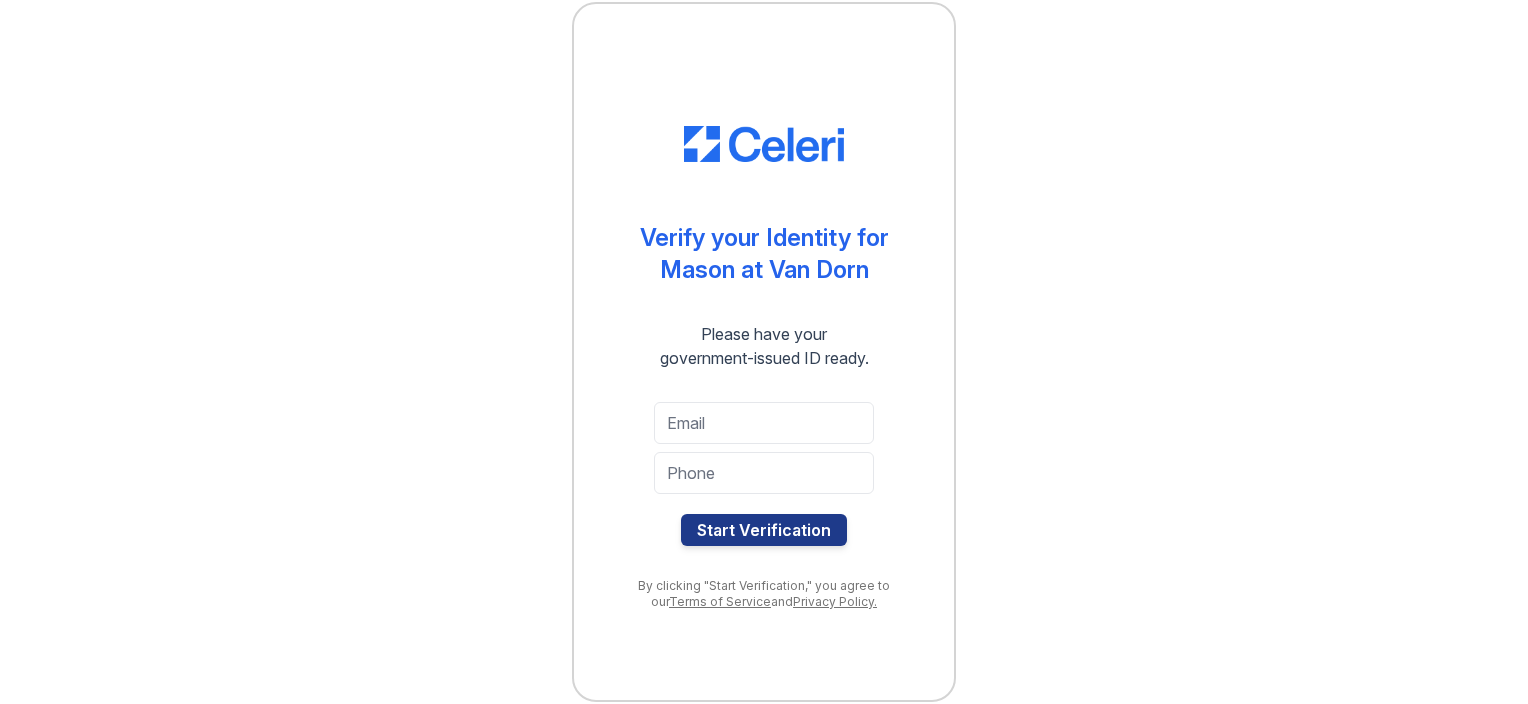 scroll, scrollTop: 0, scrollLeft: 0, axis: both 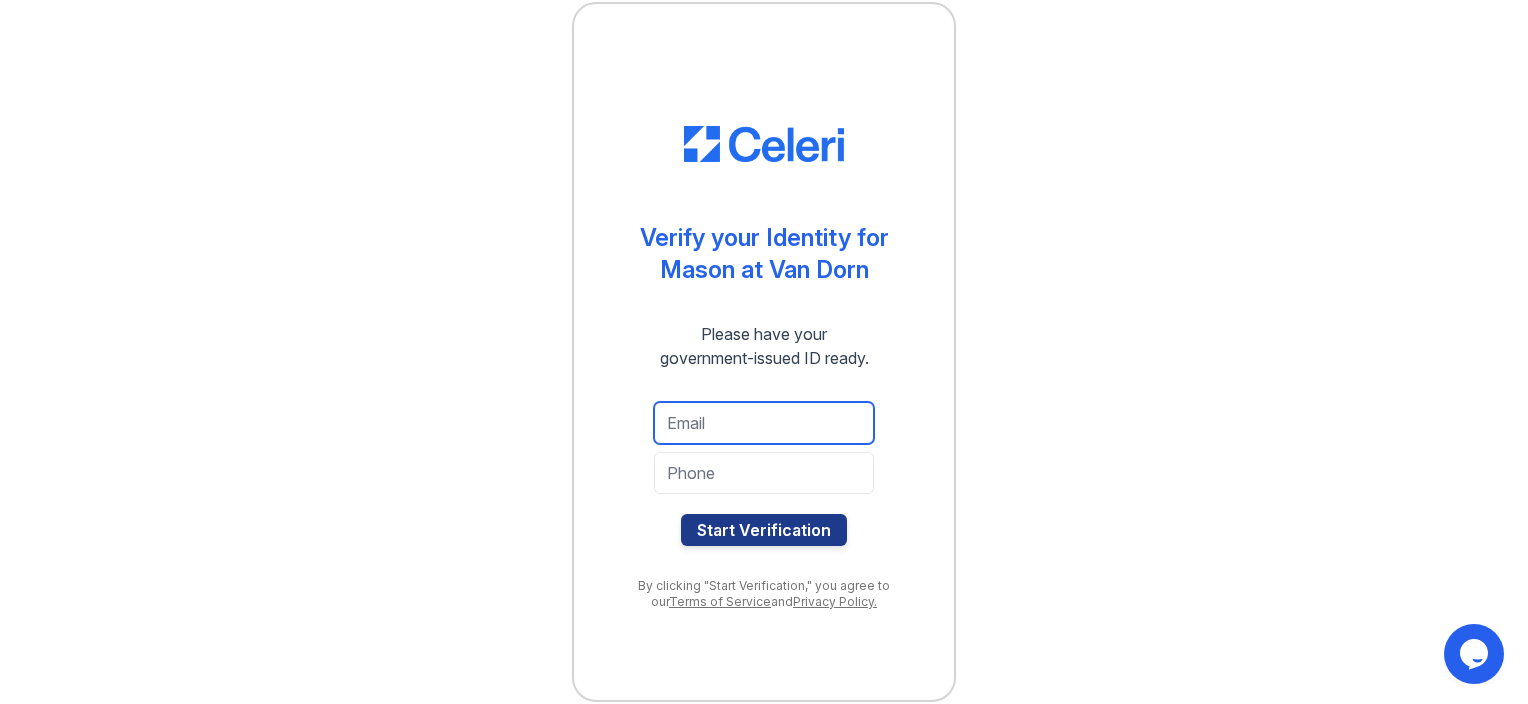 click at bounding box center [764, 423] 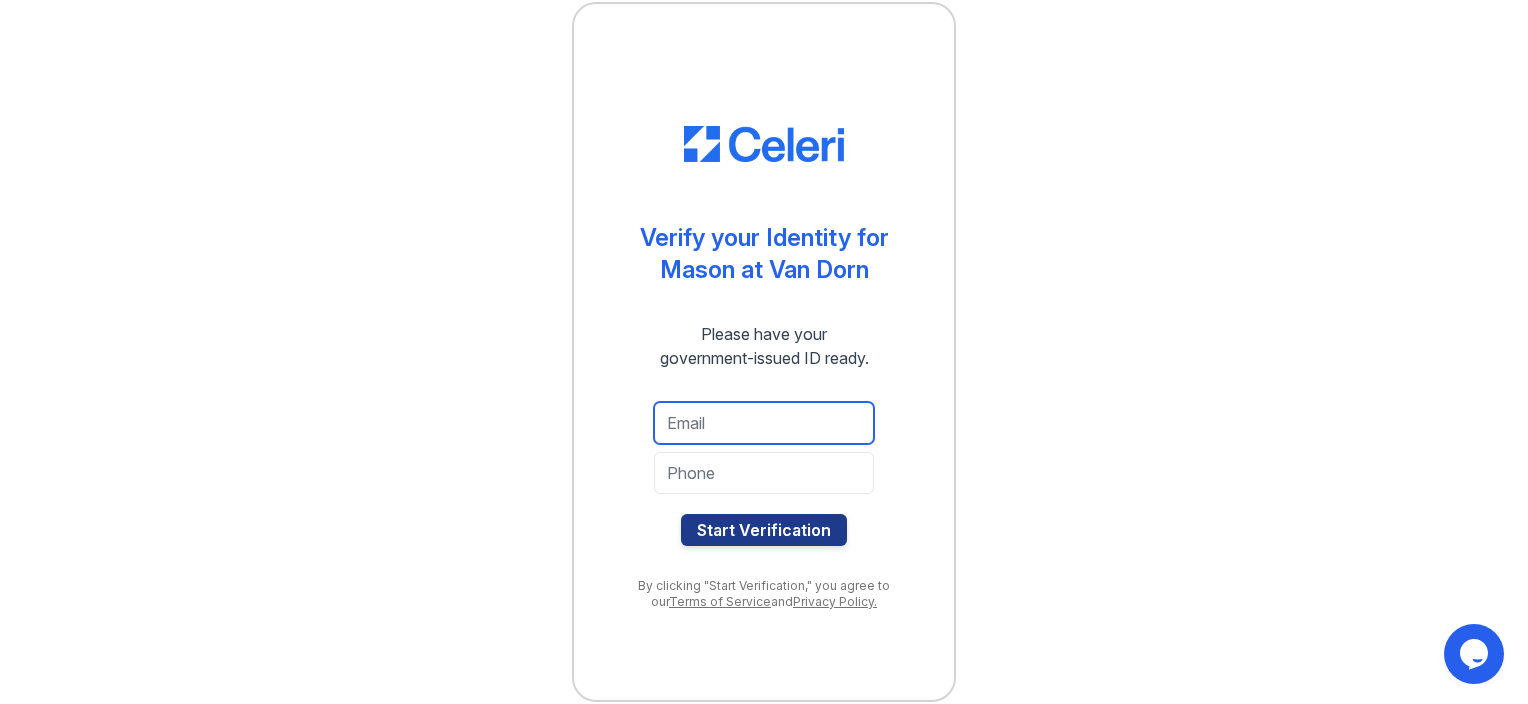 type on "thaimugsesay20@yahoo.com" 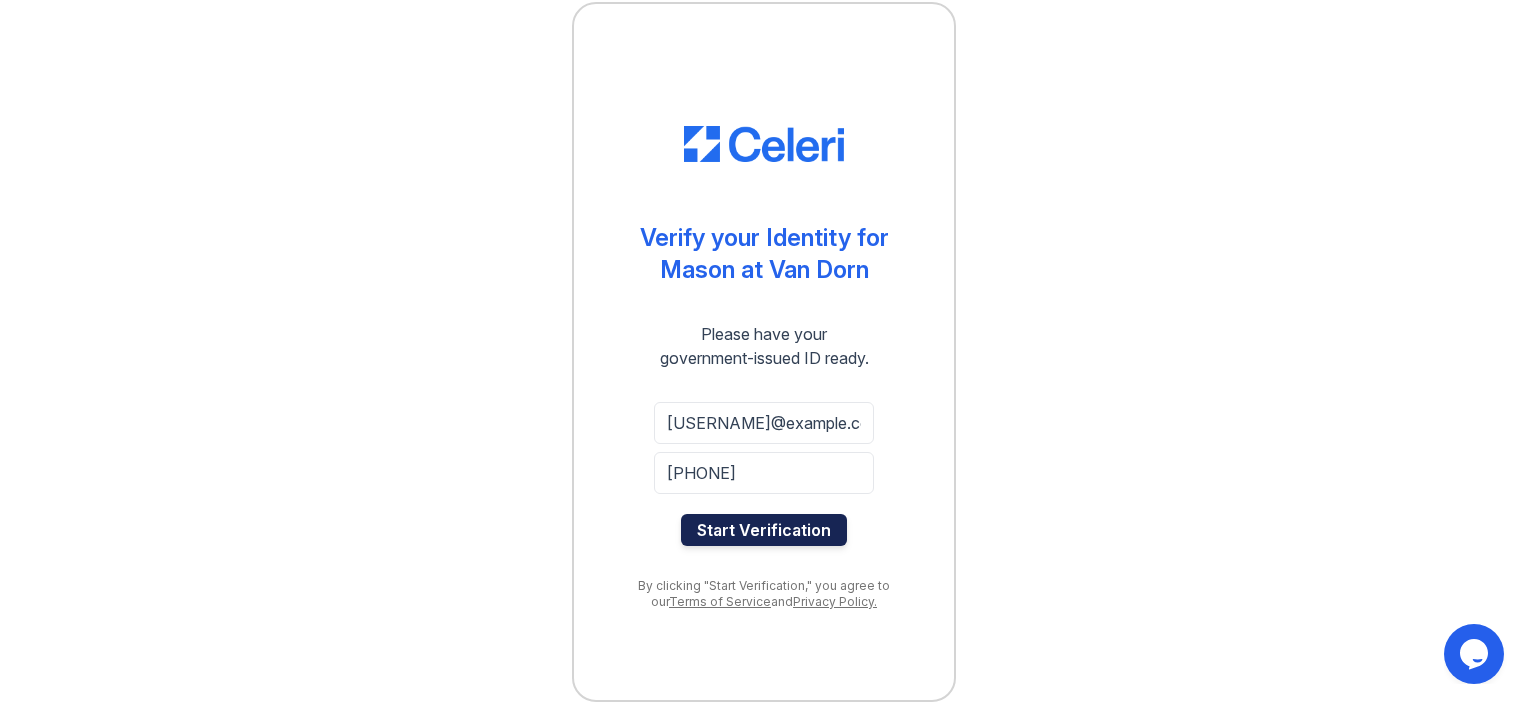 click on "Start Verification" at bounding box center [764, 530] 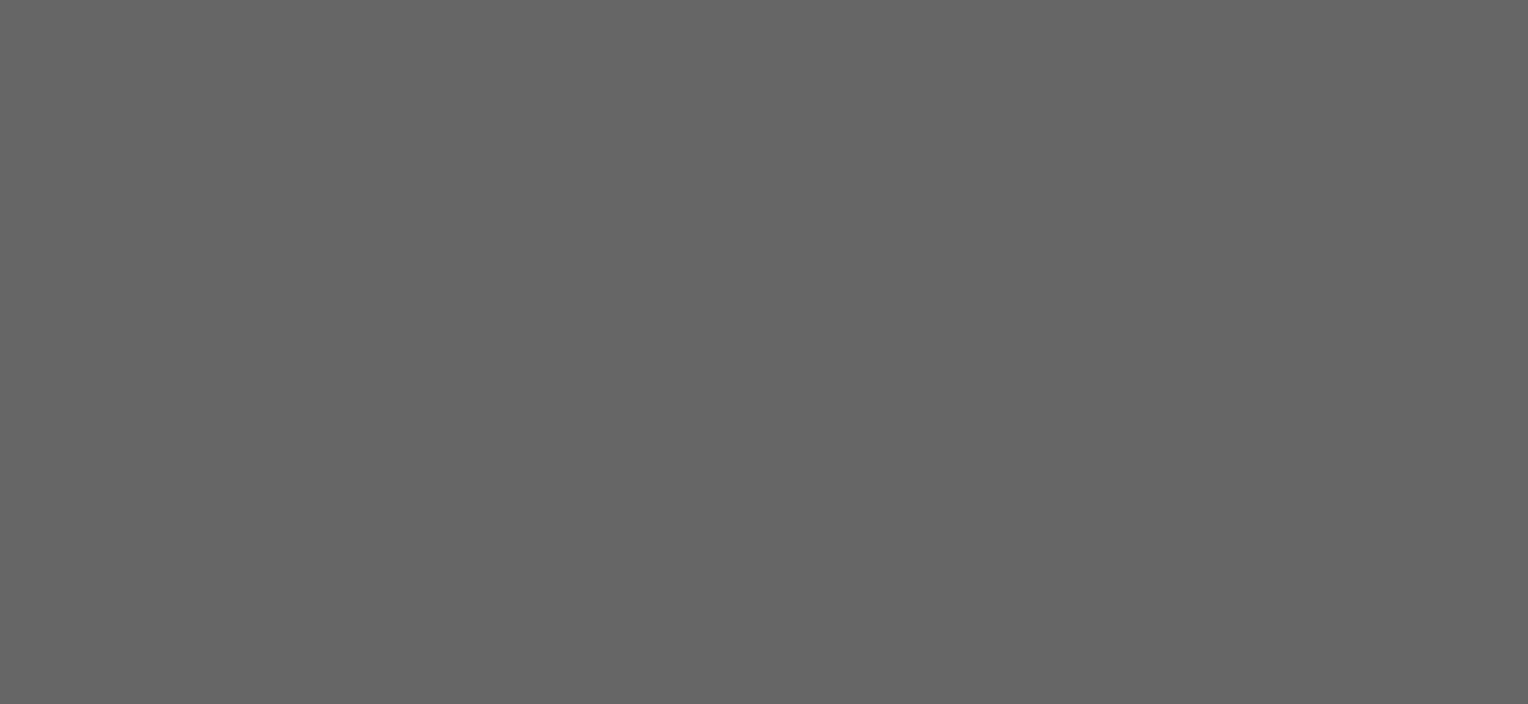 scroll, scrollTop: 0, scrollLeft: 0, axis: both 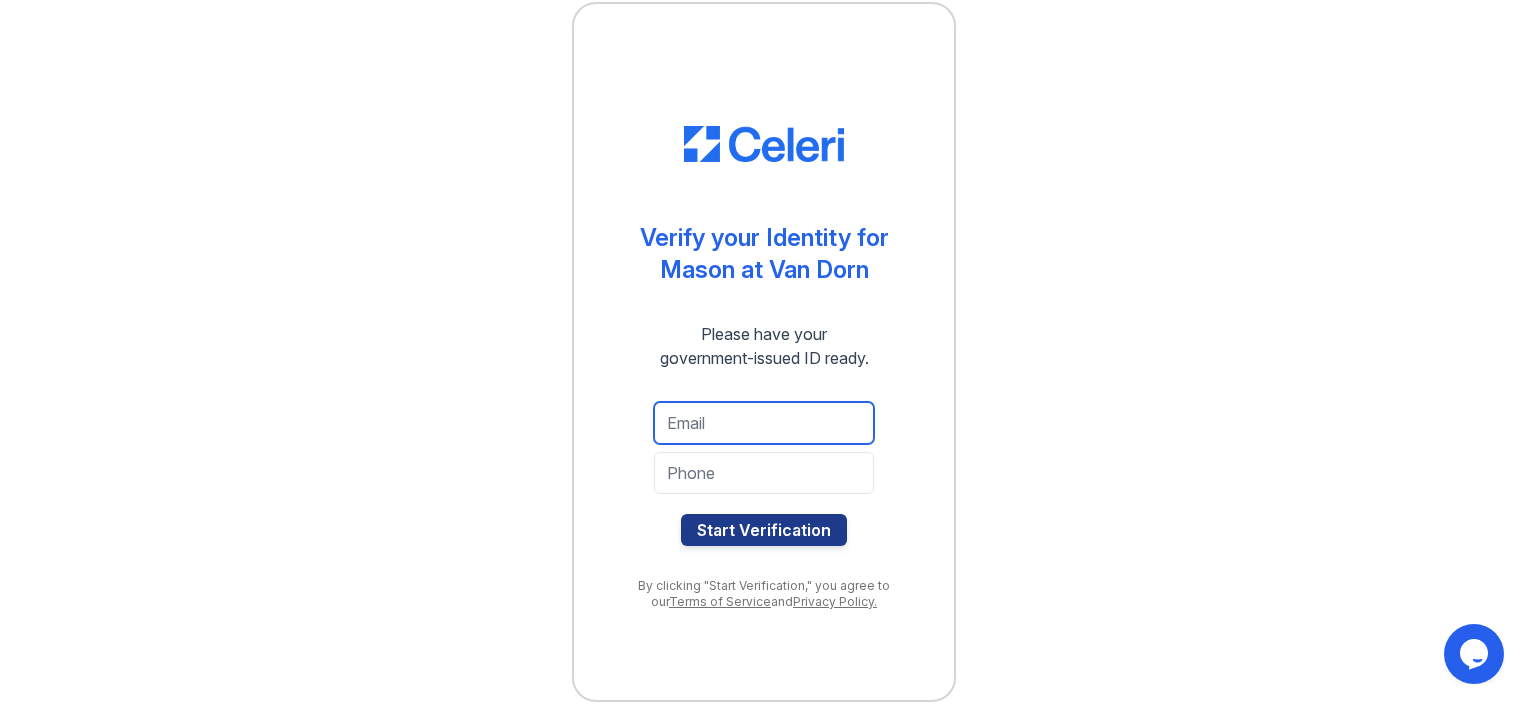 click at bounding box center [764, 423] 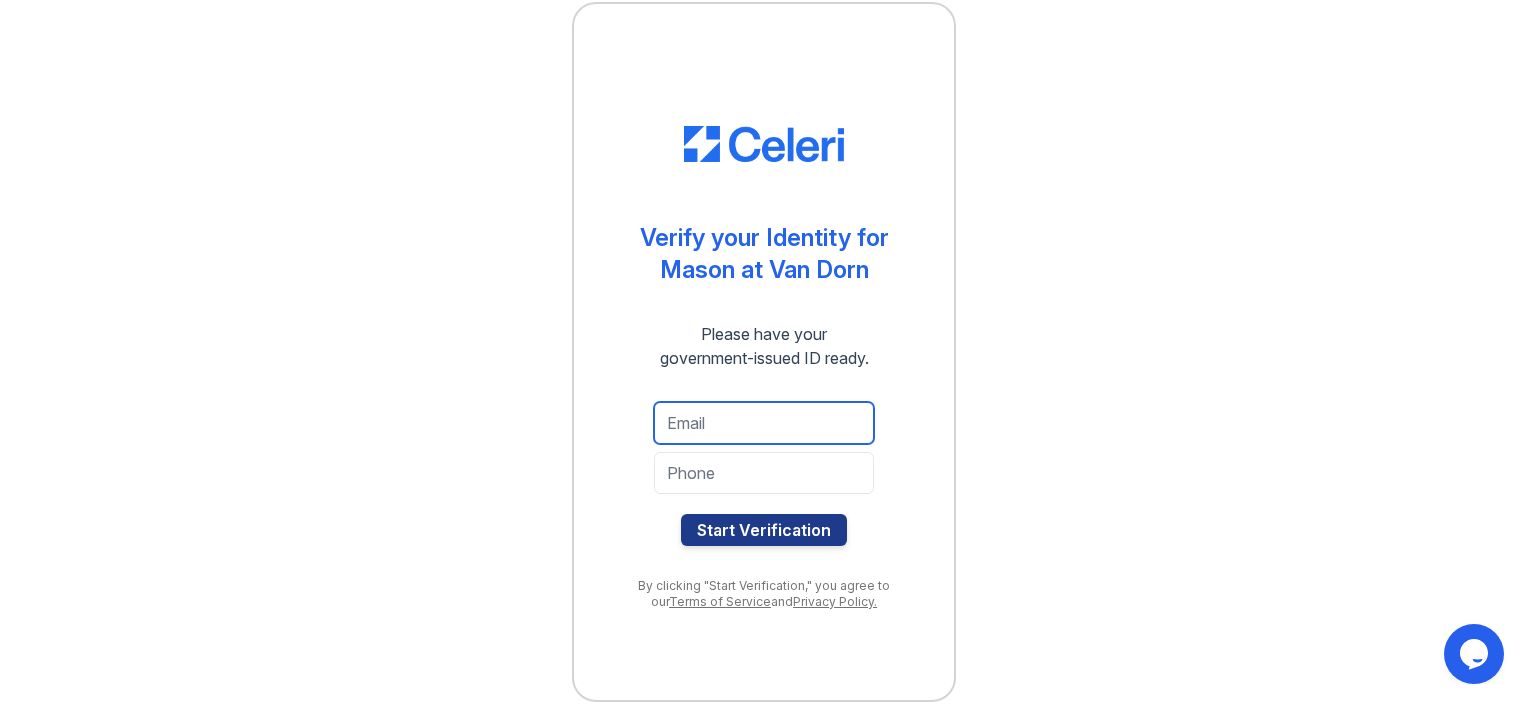type on "thaimugsesay20@yahoo.com" 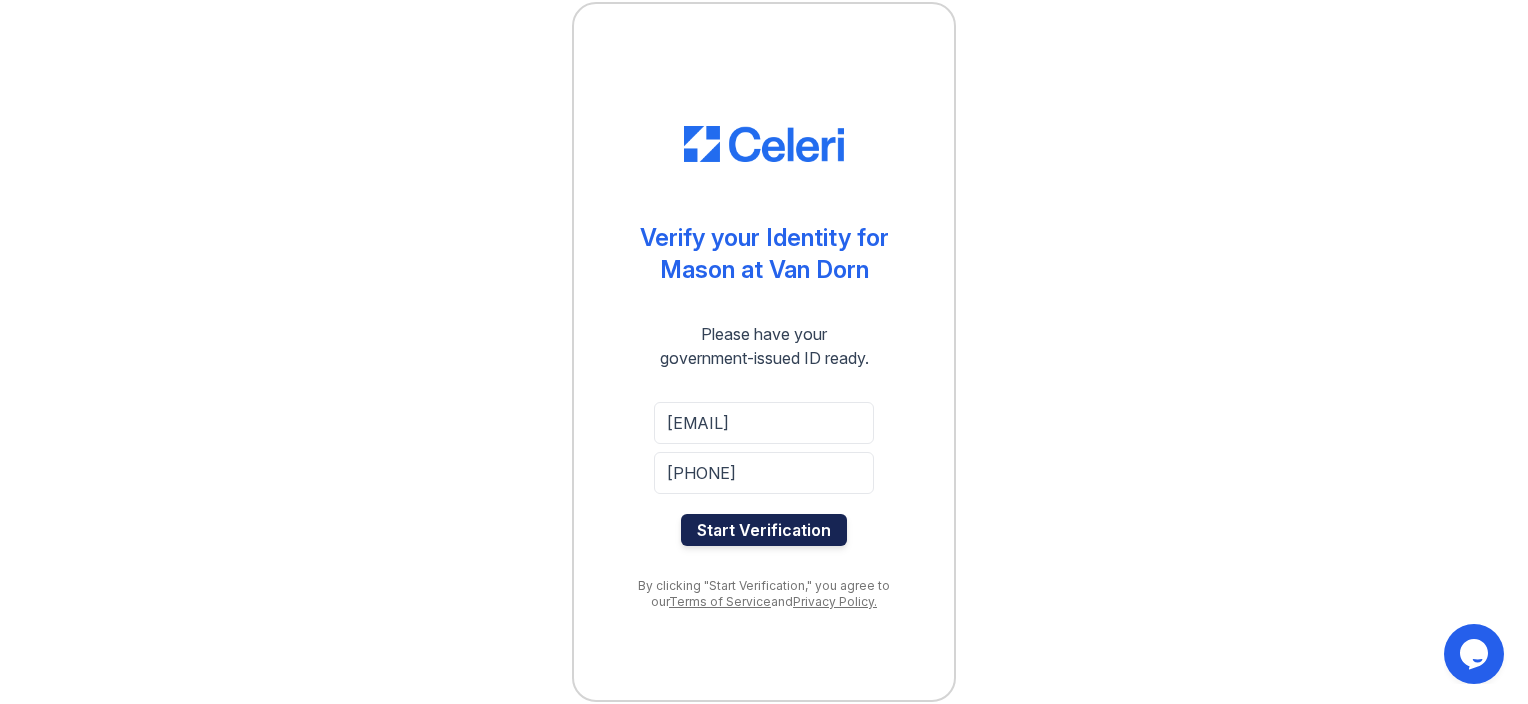 click on "Start Verification" at bounding box center (764, 530) 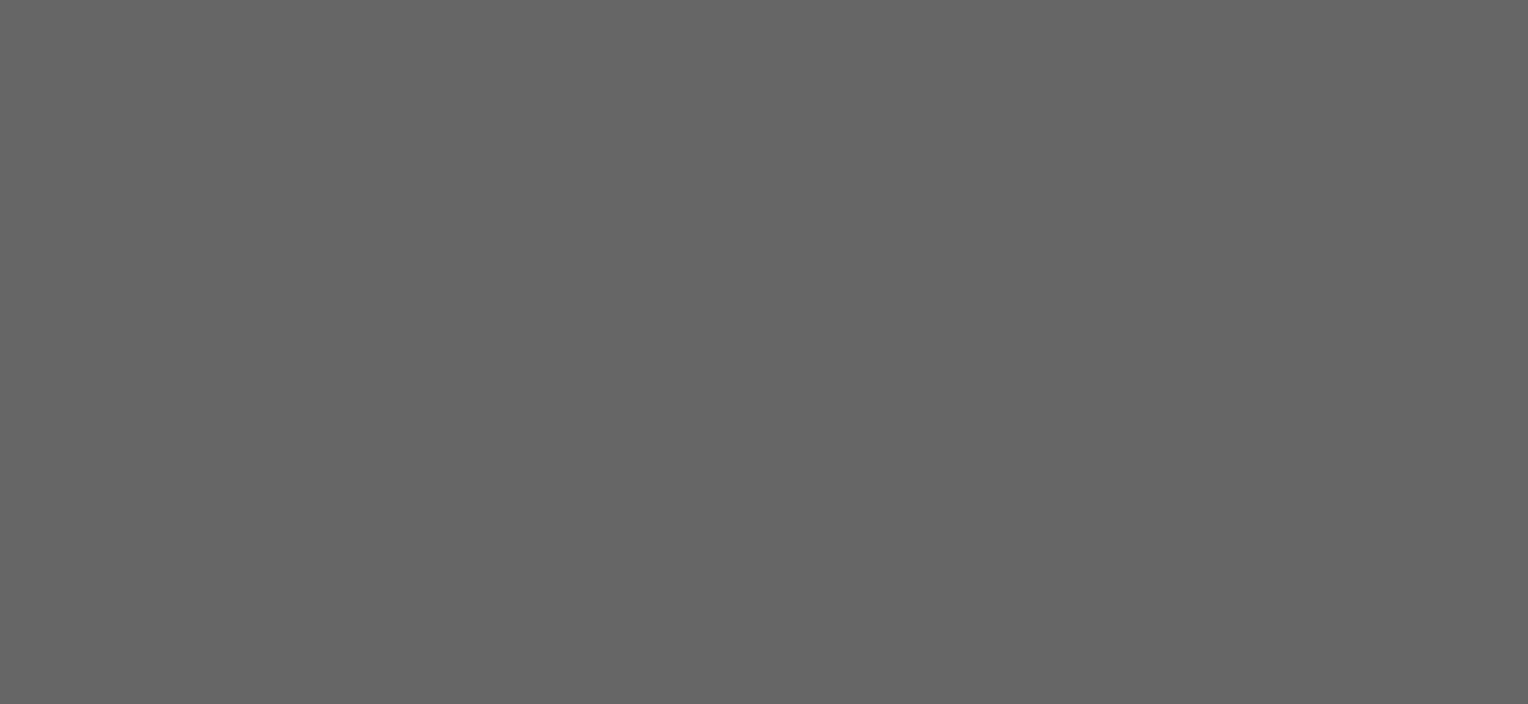 scroll, scrollTop: 0, scrollLeft: 0, axis: both 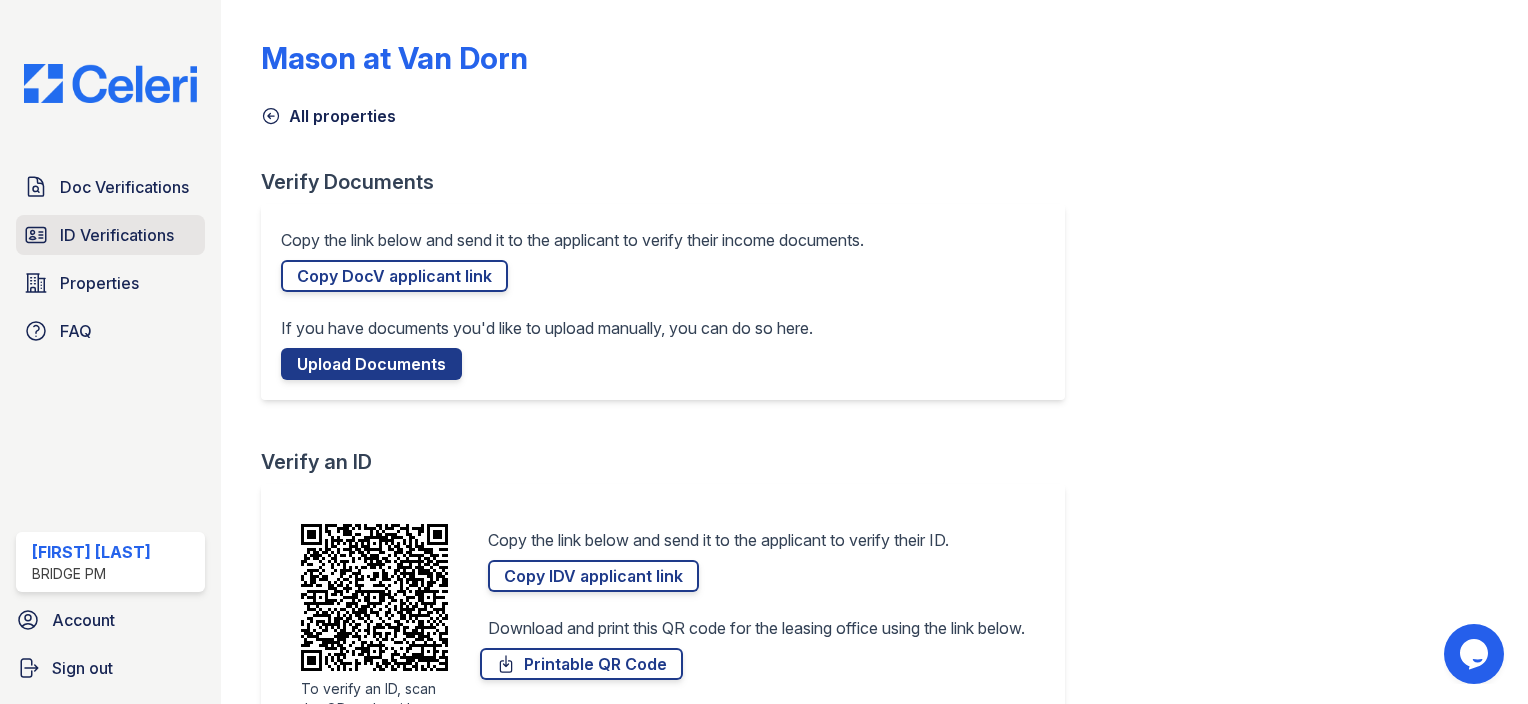 click on "ID Verifications" at bounding box center [117, 235] 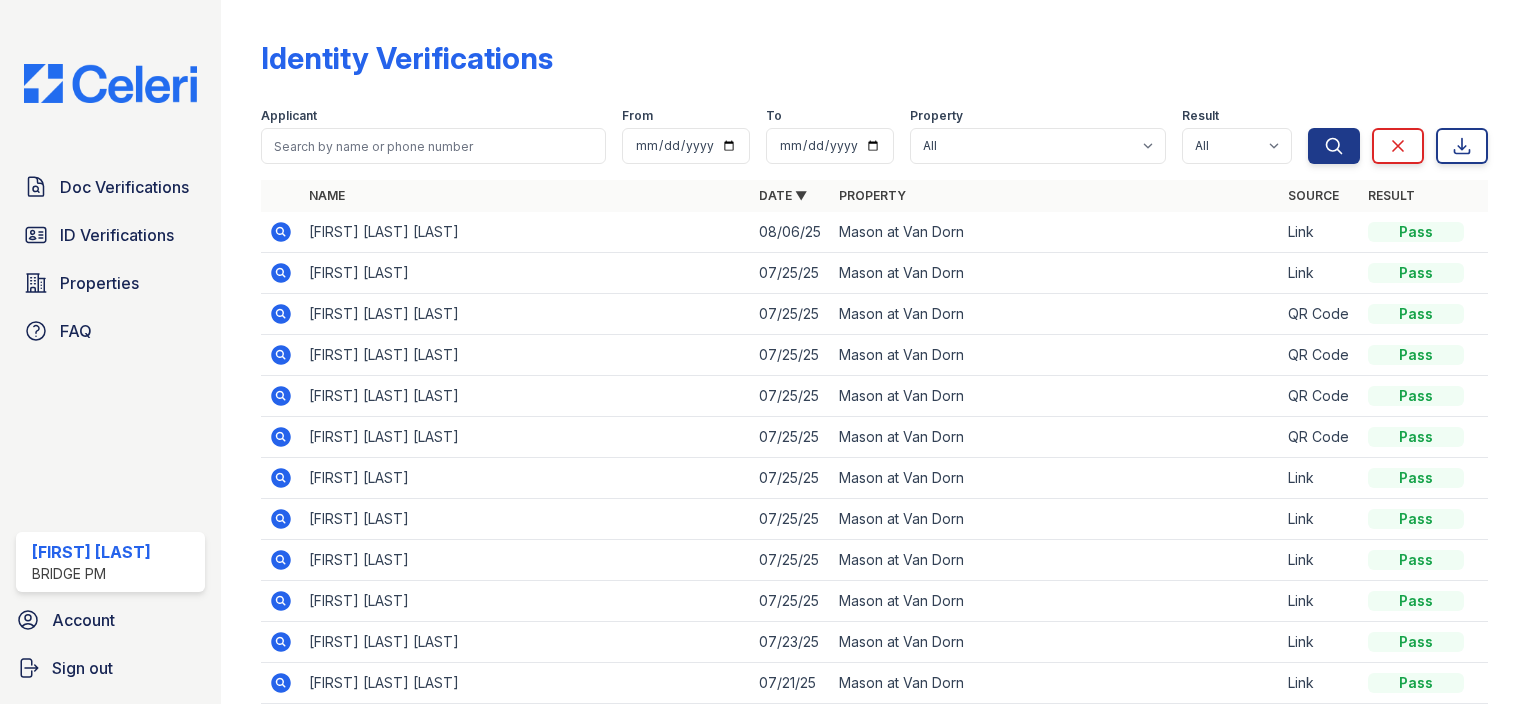 click on "THAIMU GIBRILLA SESAY" at bounding box center (525, 232) 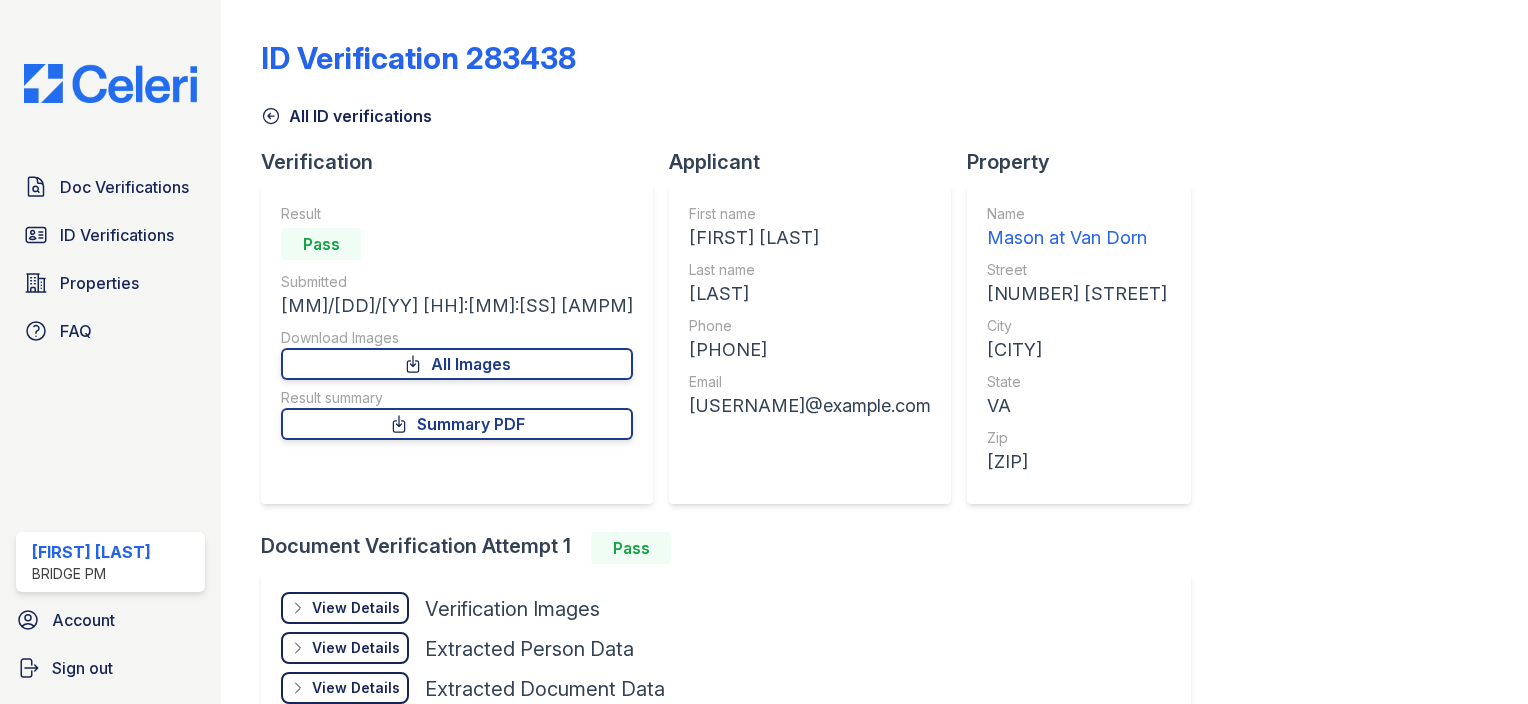 scroll, scrollTop: 0, scrollLeft: 0, axis: both 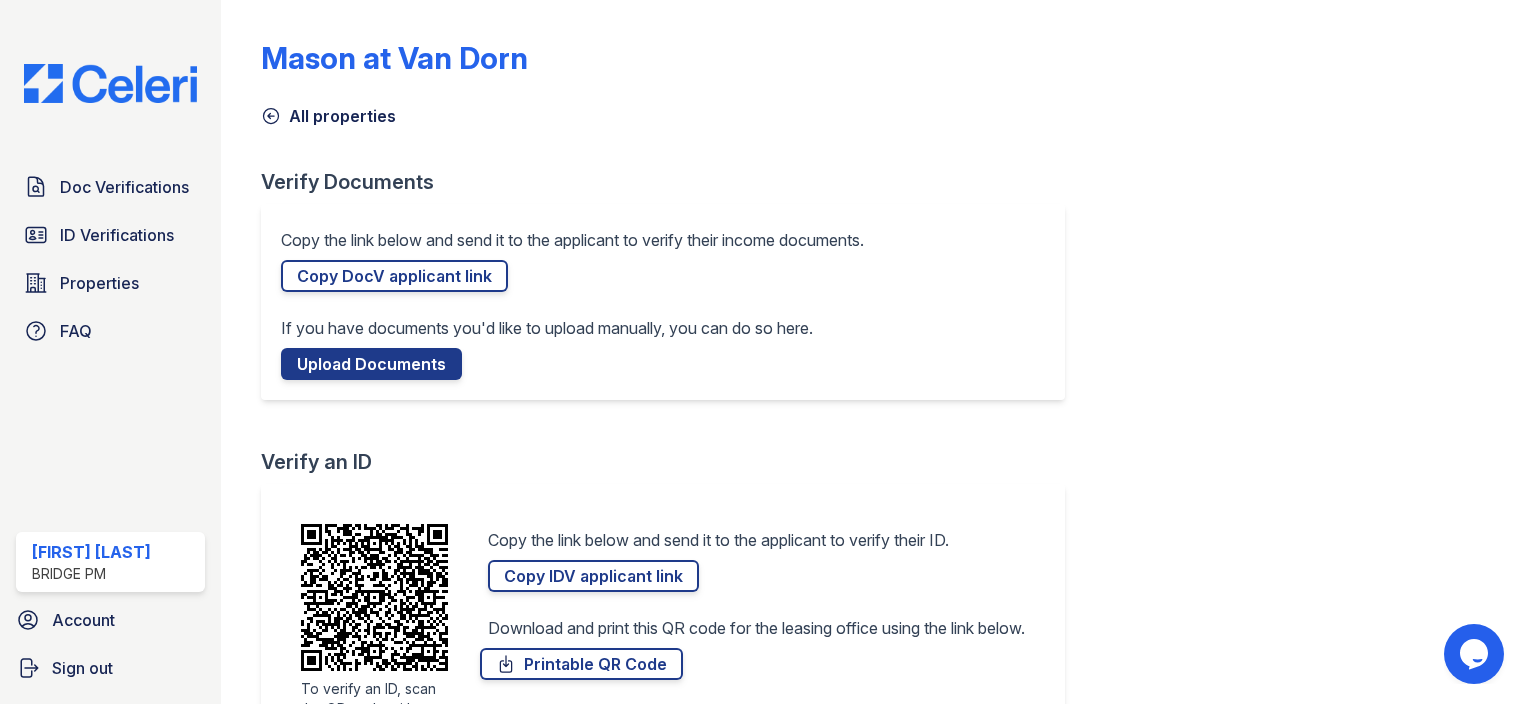 click on "Mason at Van Dorn
All properties
Verify Documents
Copy the link below and send it to the applicant to verify their income documents.
https://app.getceleri.com/acef6be9-5c52-46c9-a199-4d9494a3dd03/submit
Copy DocV applicant link
If you have documents you'd like to upload manually, you can do so here.
Upload Documents
Verify an ID
To verify an ID, scan the QR code with a tablet or mobile device.
Copy the link below and send it to the applicant to verify their ID.
https://app.getceleri.com/acef6be9-5c52-46c9-a199-4d9494a3dd03/idv/link/new
Copy IDV applicant link
Download and print this QR code for the leasing office using the link below.
Printable QR Code
Property details
Name
Mason at Van Dorn
Number of units
1180
Address 1" at bounding box center [874, 853] 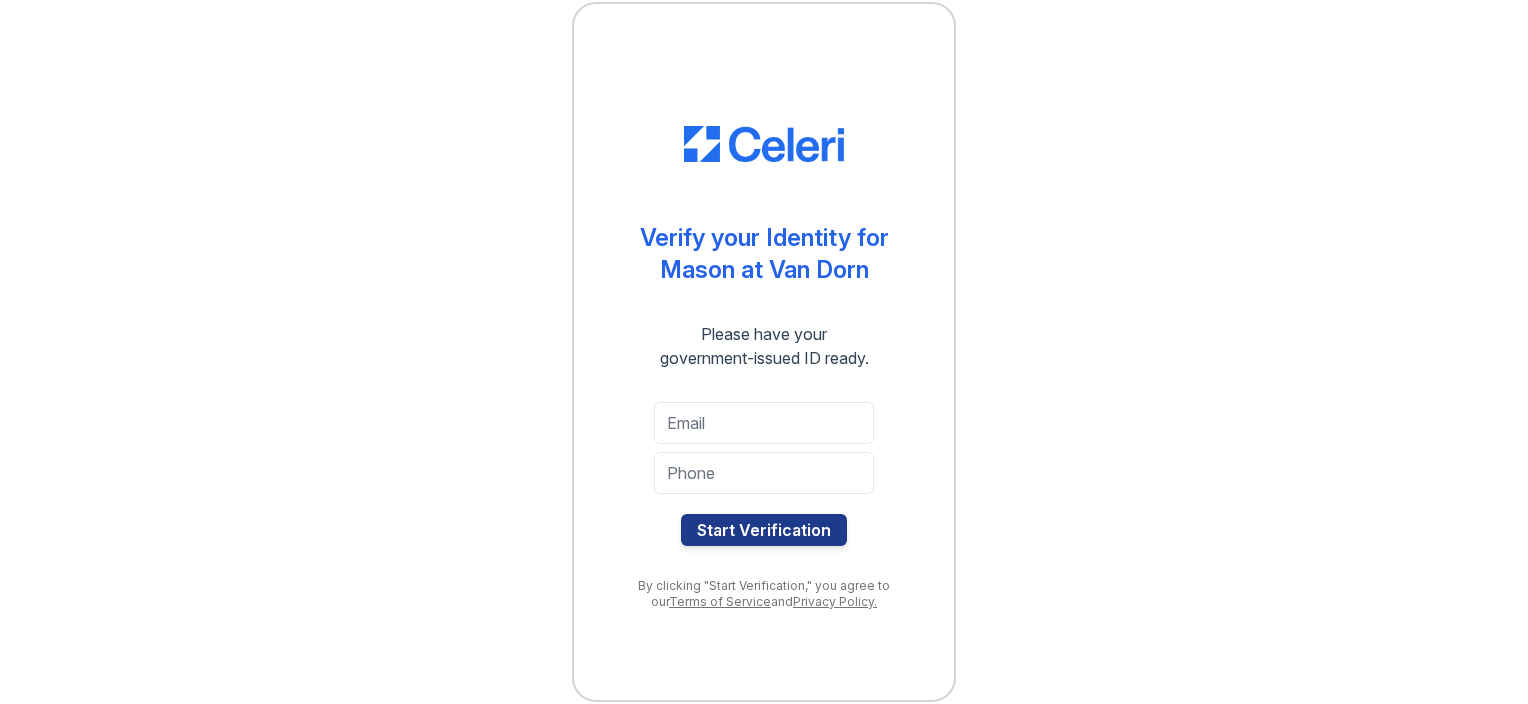 scroll, scrollTop: 0, scrollLeft: 0, axis: both 